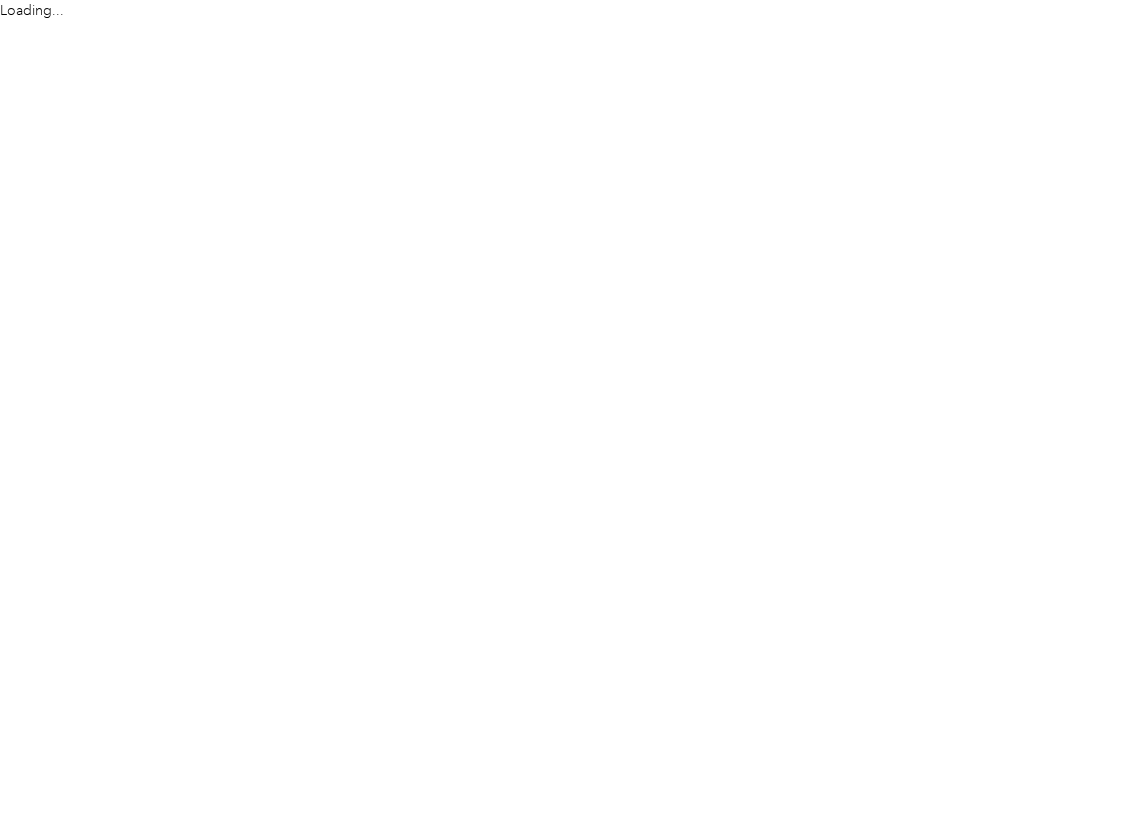 scroll, scrollTop: 0, scrollLeft: 0, axis: both 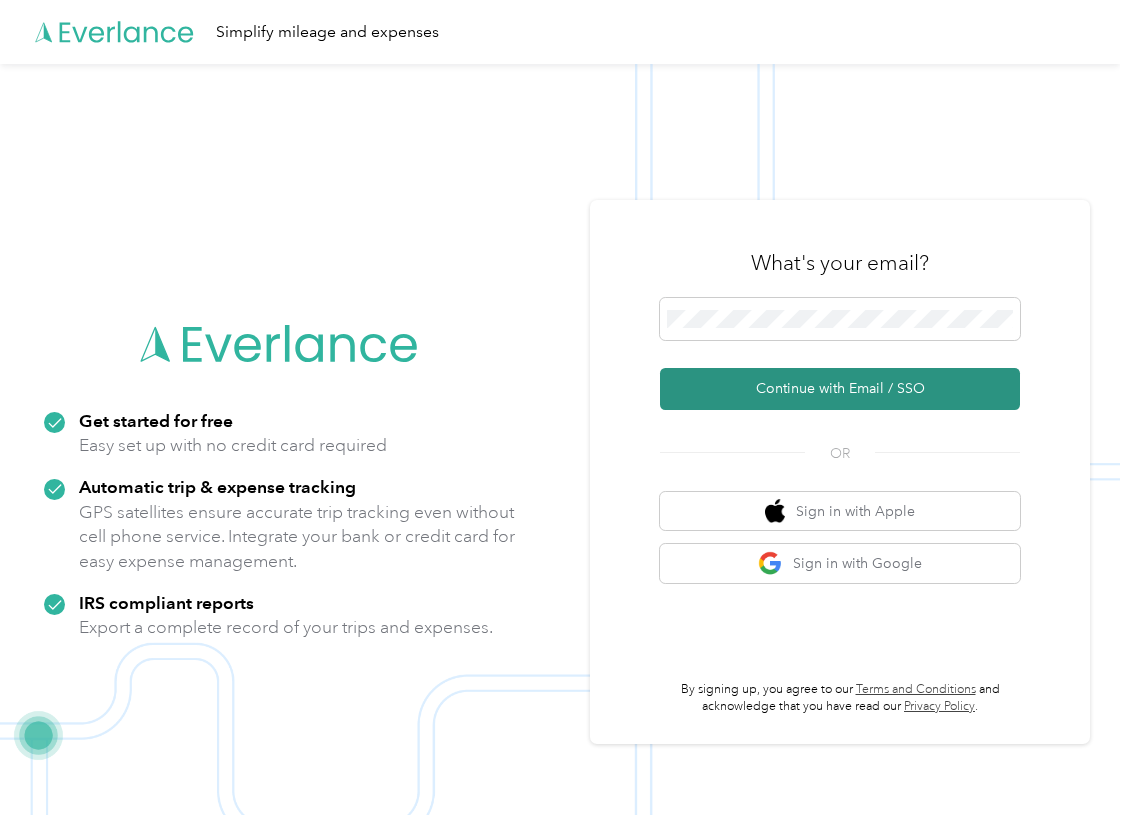 click on "Continue with Email / SSO" at bounding box center [840, 389] 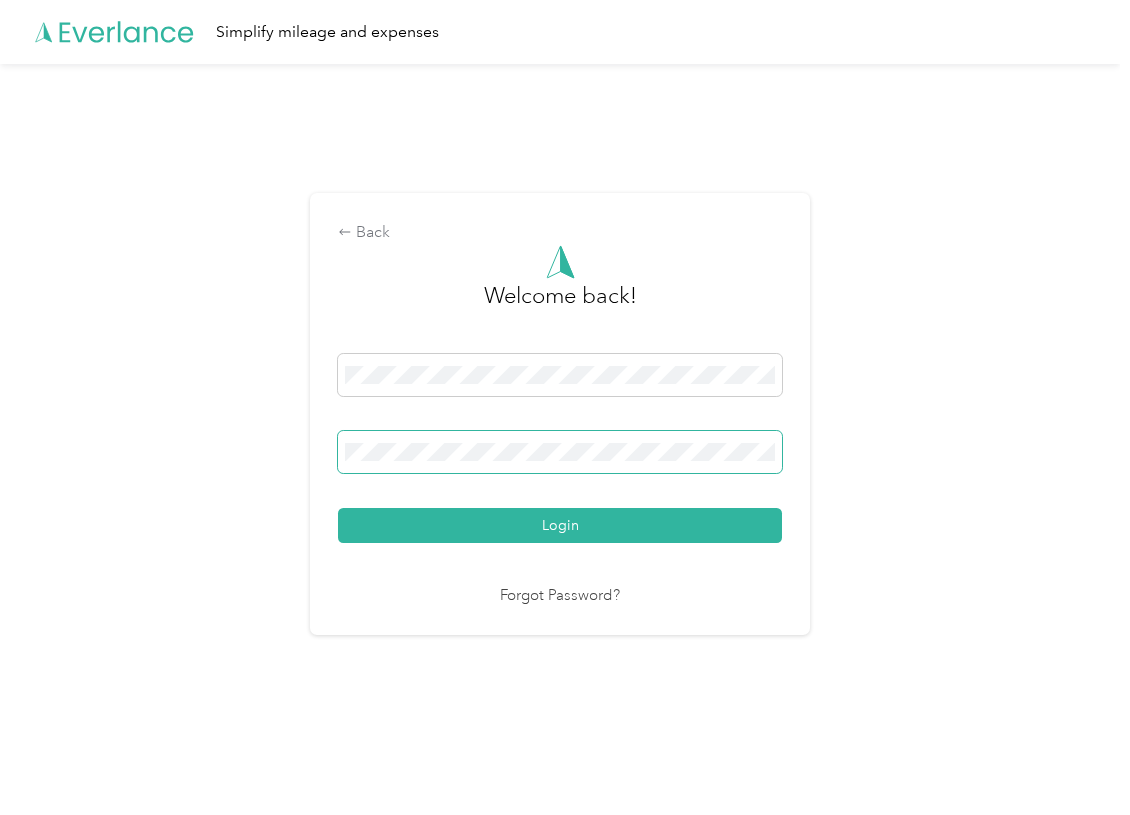 click on "Login" at bounding box center [560, 525] 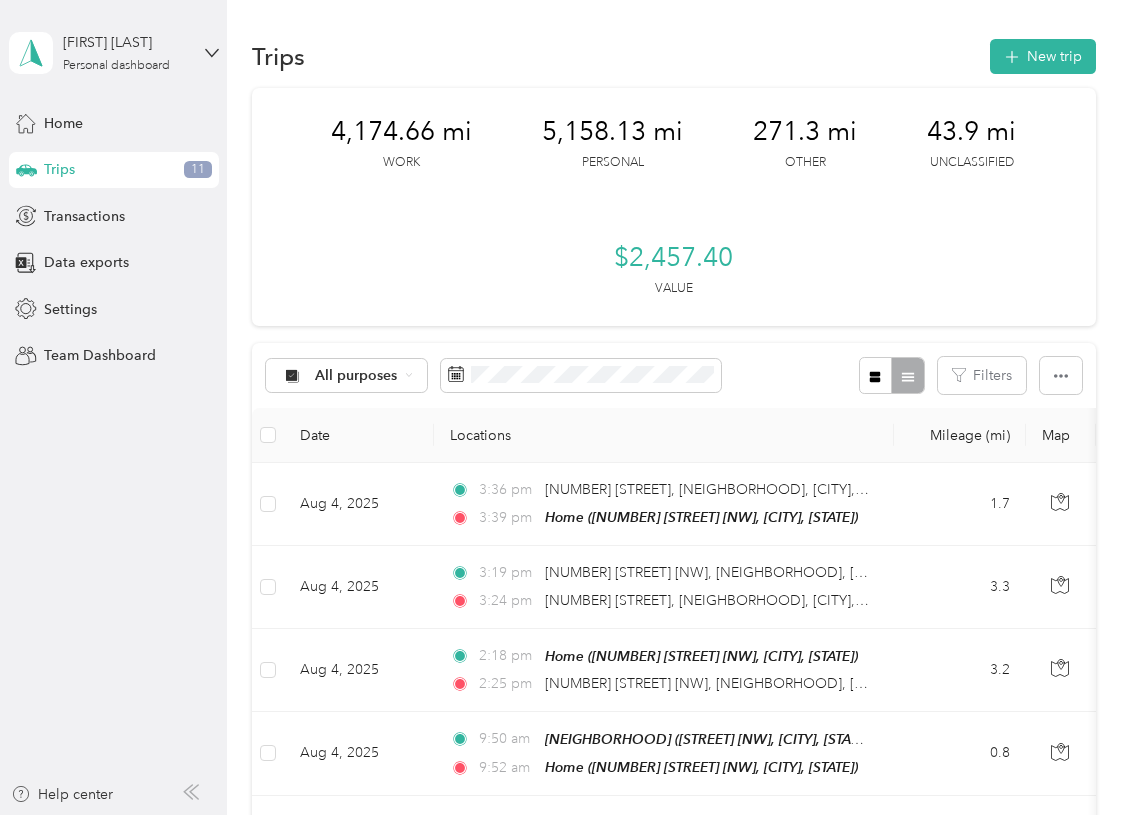 scroll, scrollTop: 0, scrollLeft: 18, axis: horizontal 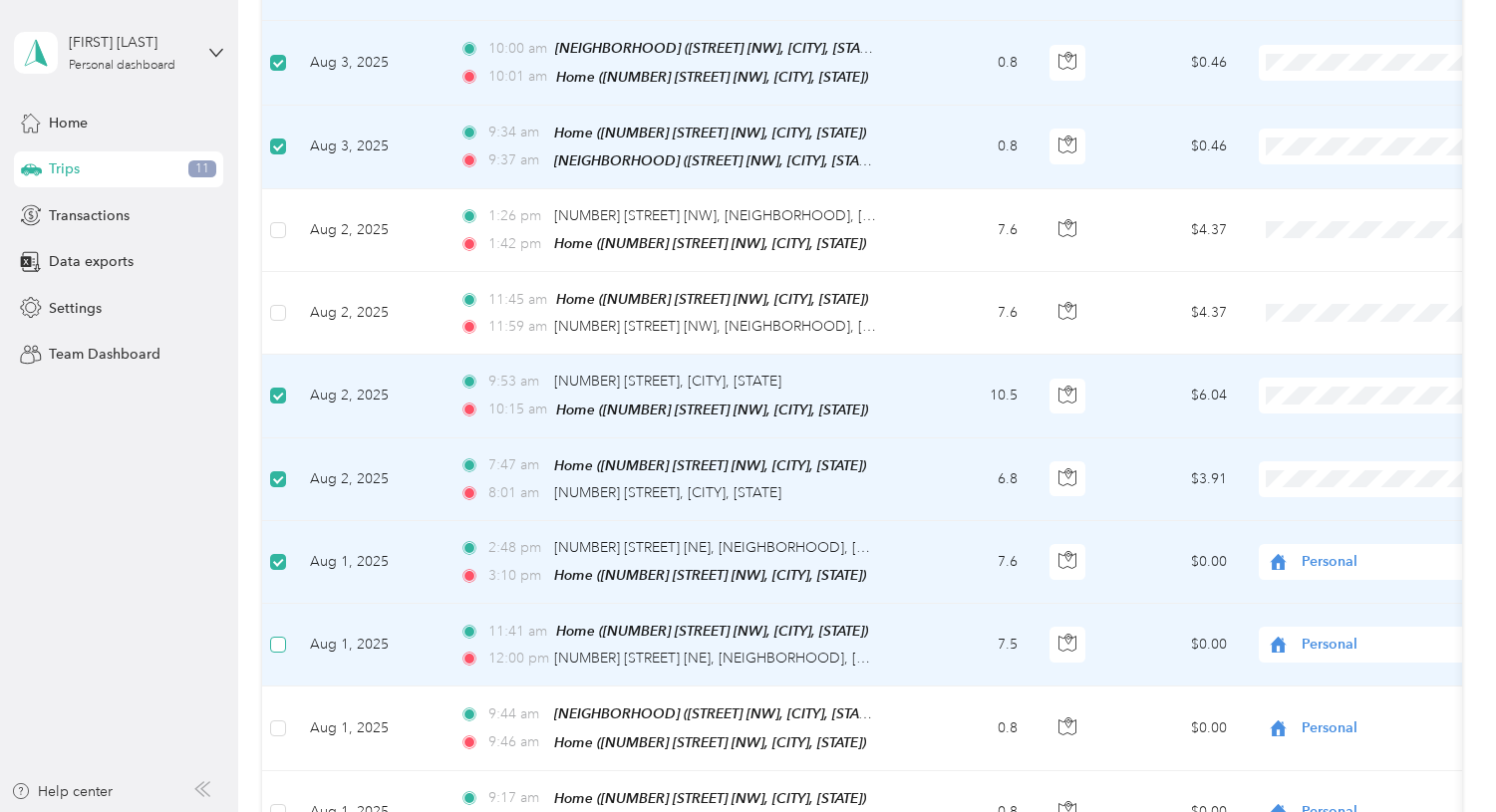 click at bounding box center (278, 645) 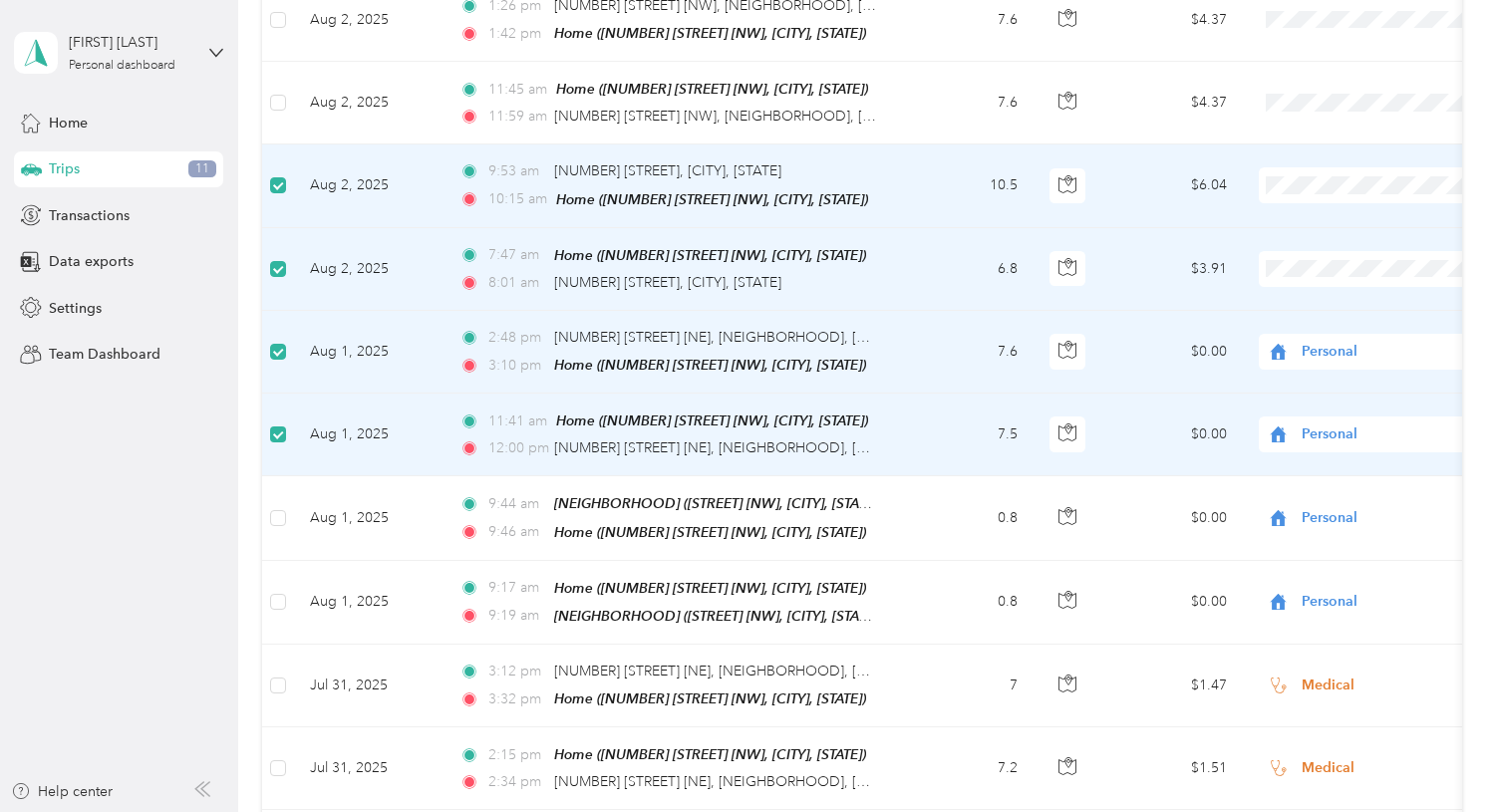 scroll, scrollTop: 957, scrollLeft: 0, axis: vertical 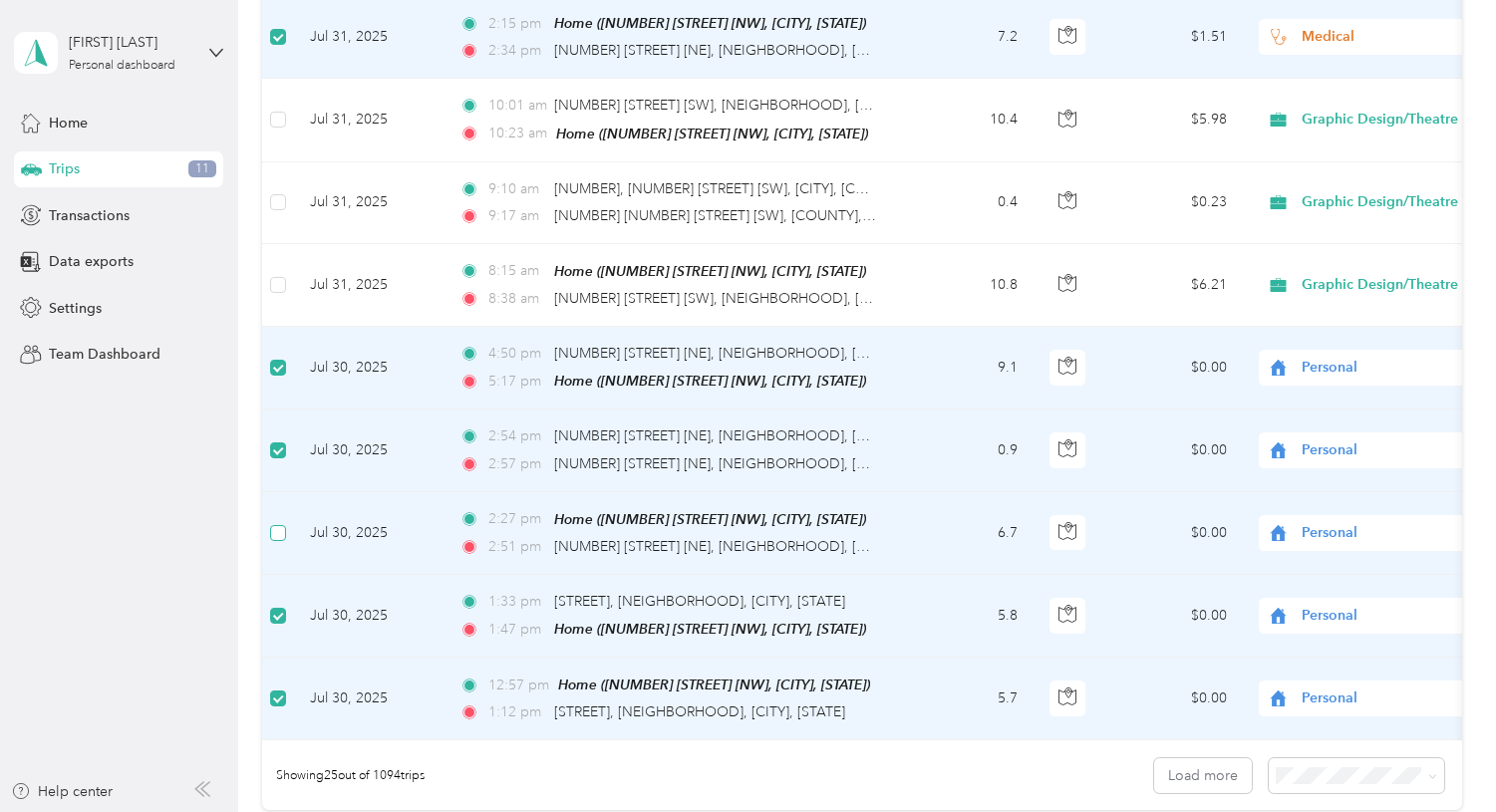 click at bounding box center (278, 533) 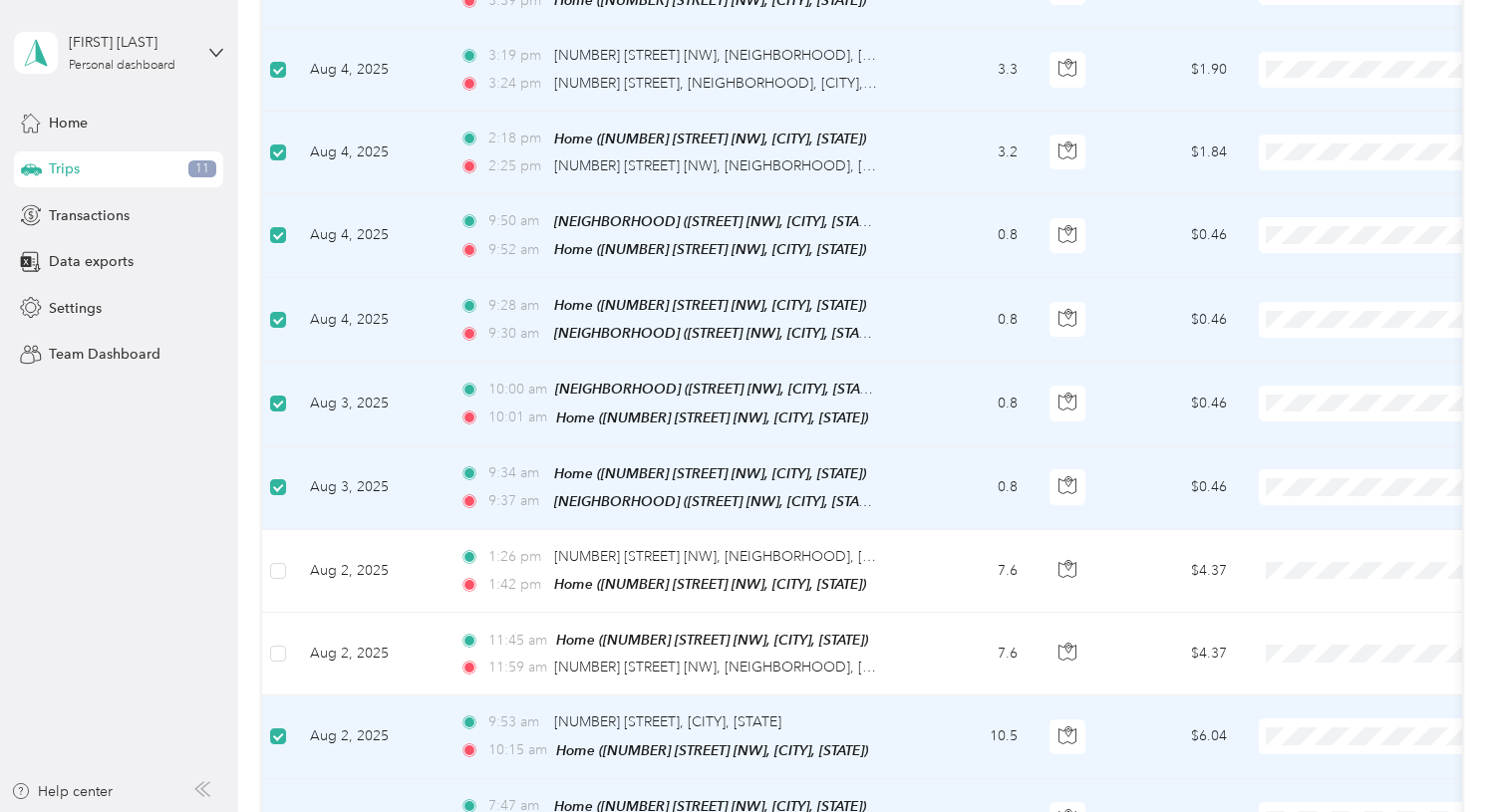 scroll, scrollTop: 0, scrollLeft: 0, axis: both 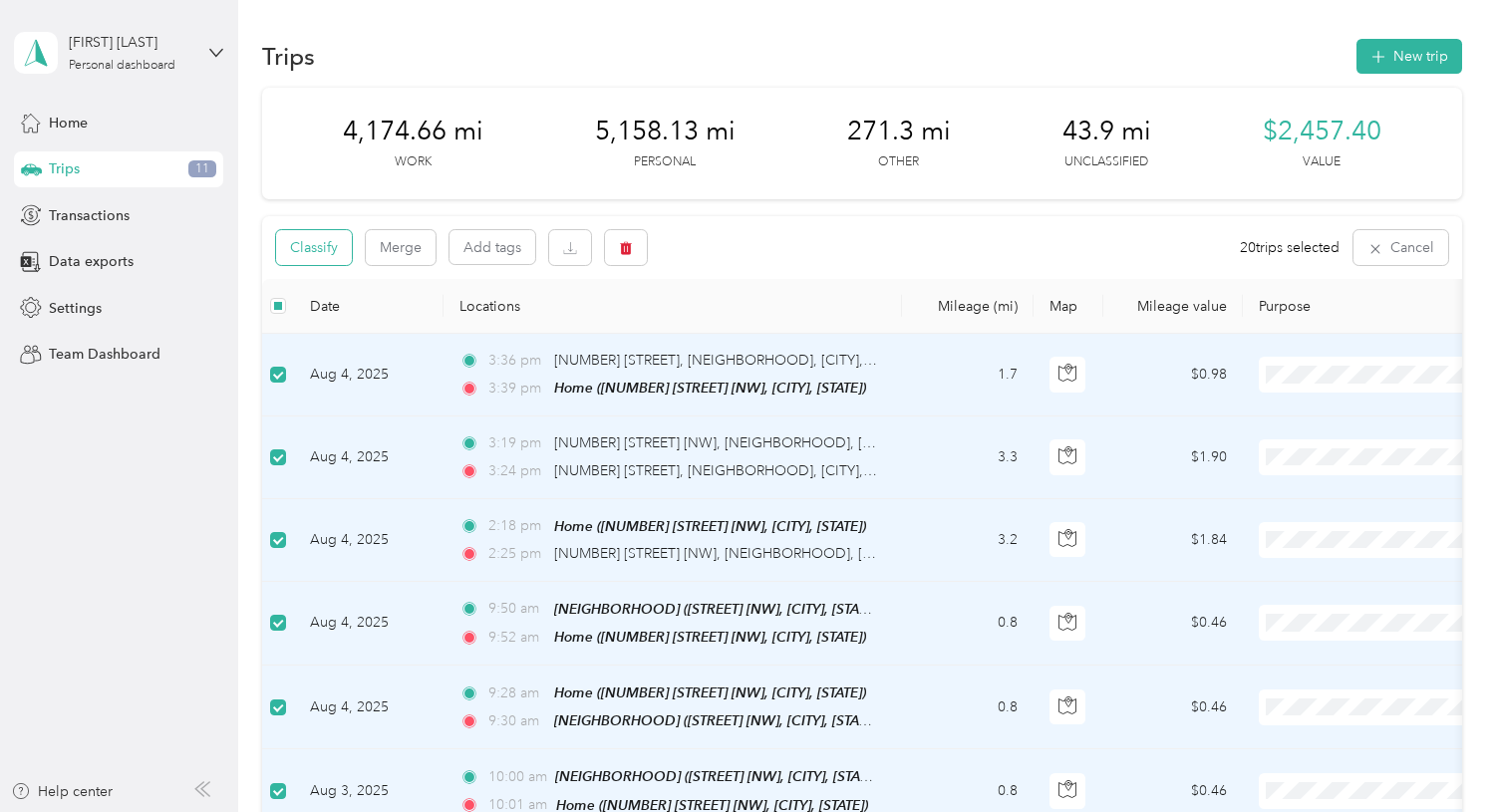 click on "Classify" at bounding box center (314, 247) 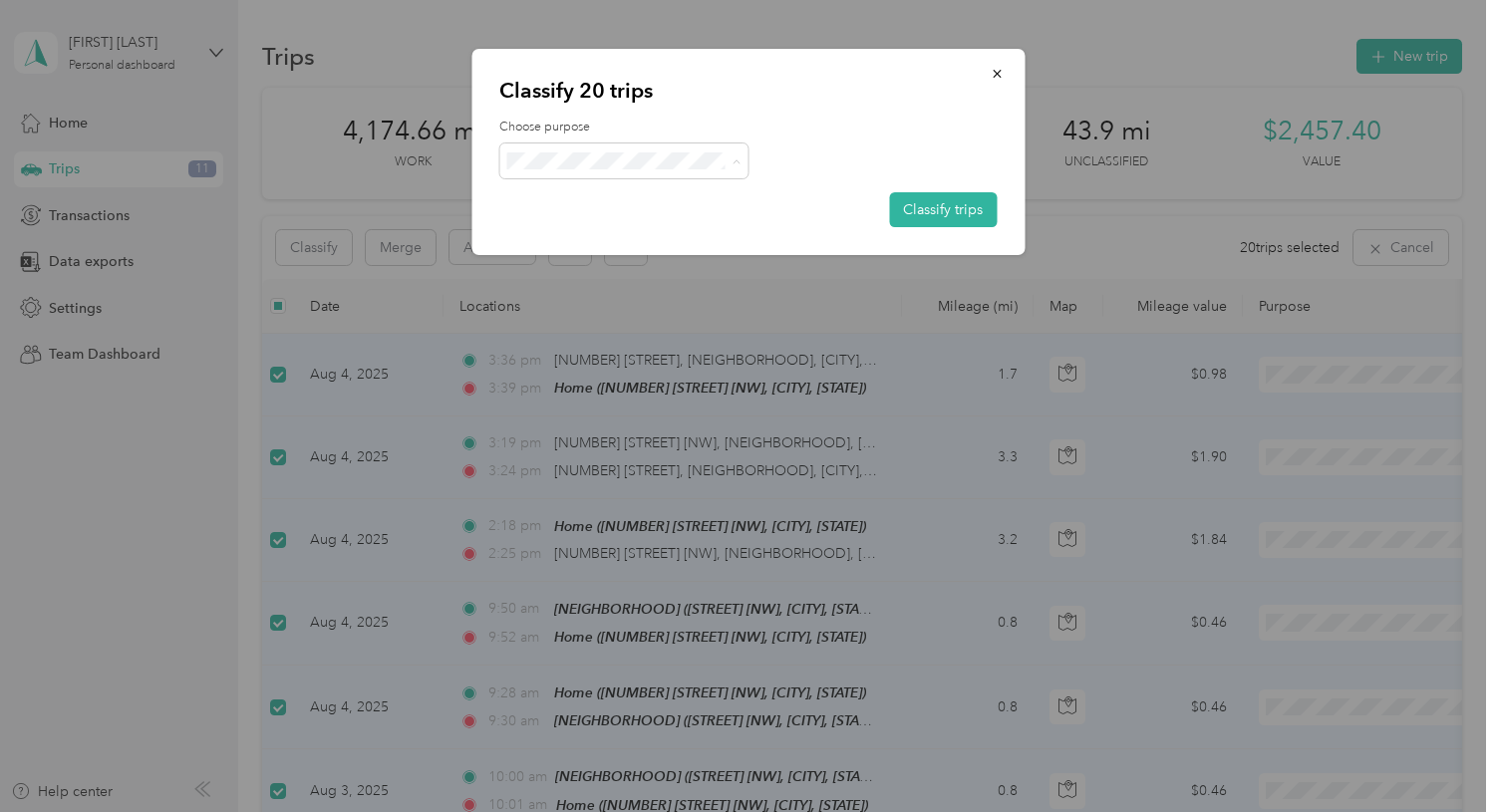 click on "Personal" at bounding box center (642, 232) 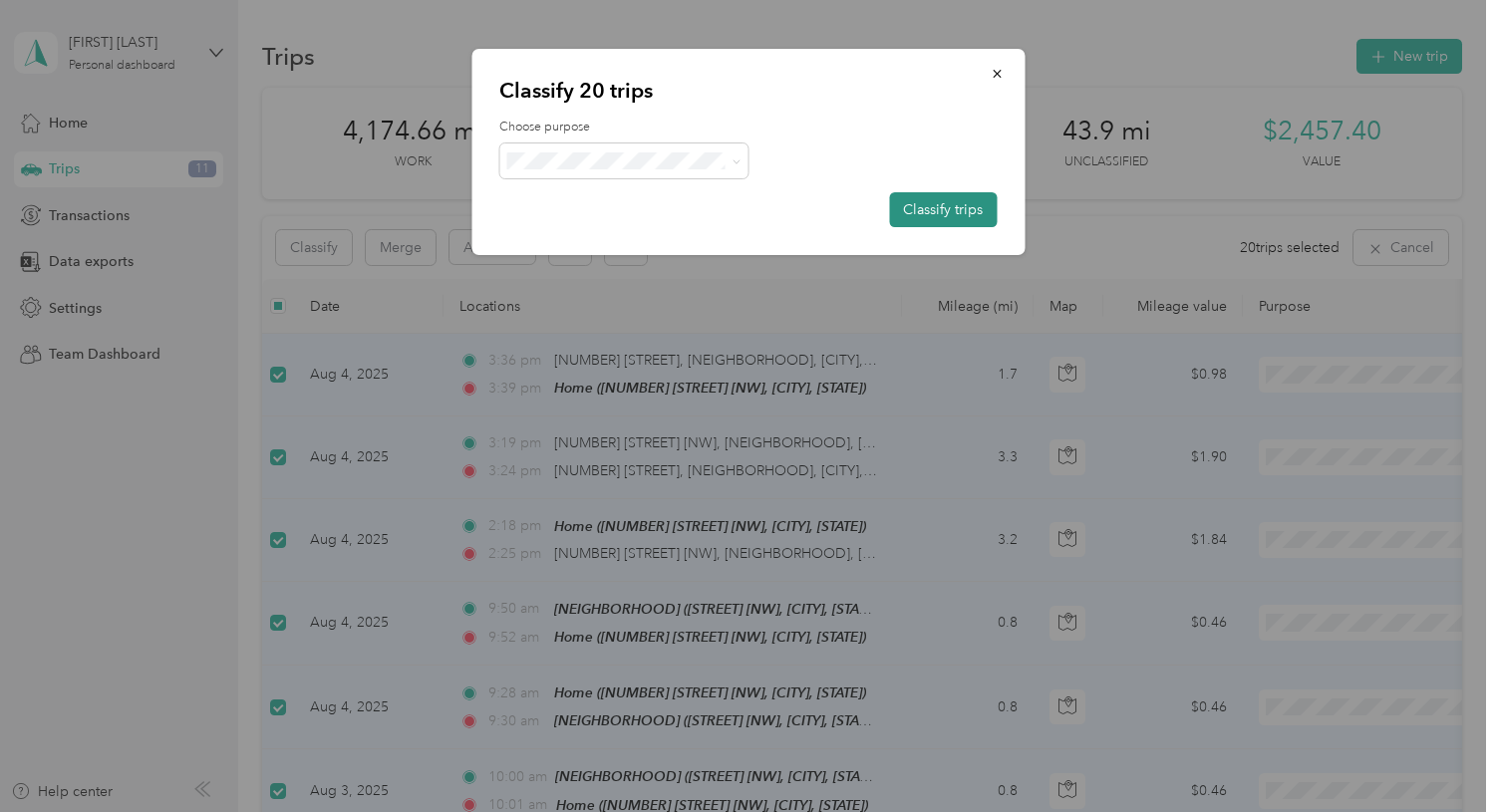 click on "Classify trips" at bounding box center [943, 209] 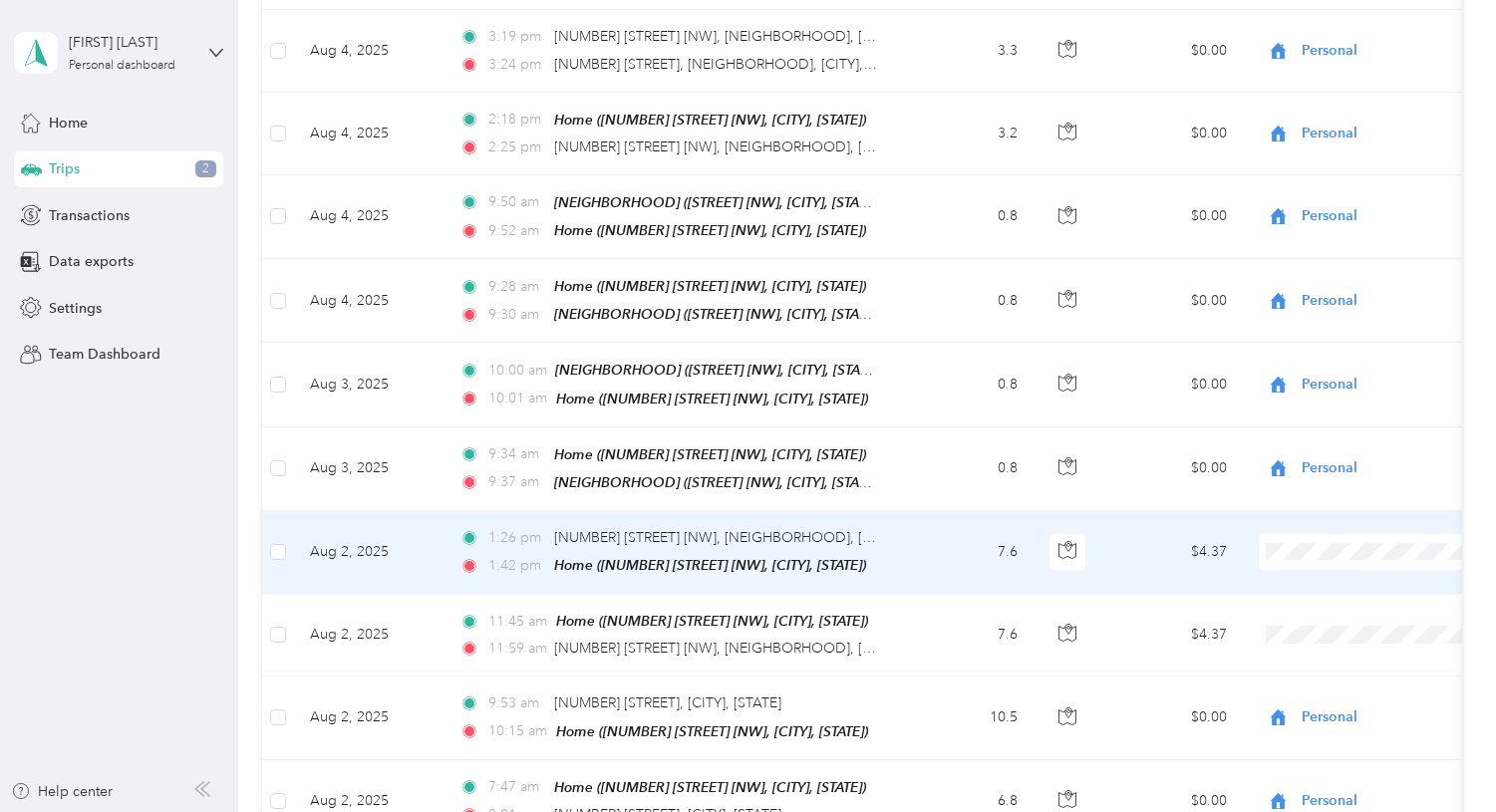 scroll, scrollTop: 409, scrollLeft: 0, axis: vertical 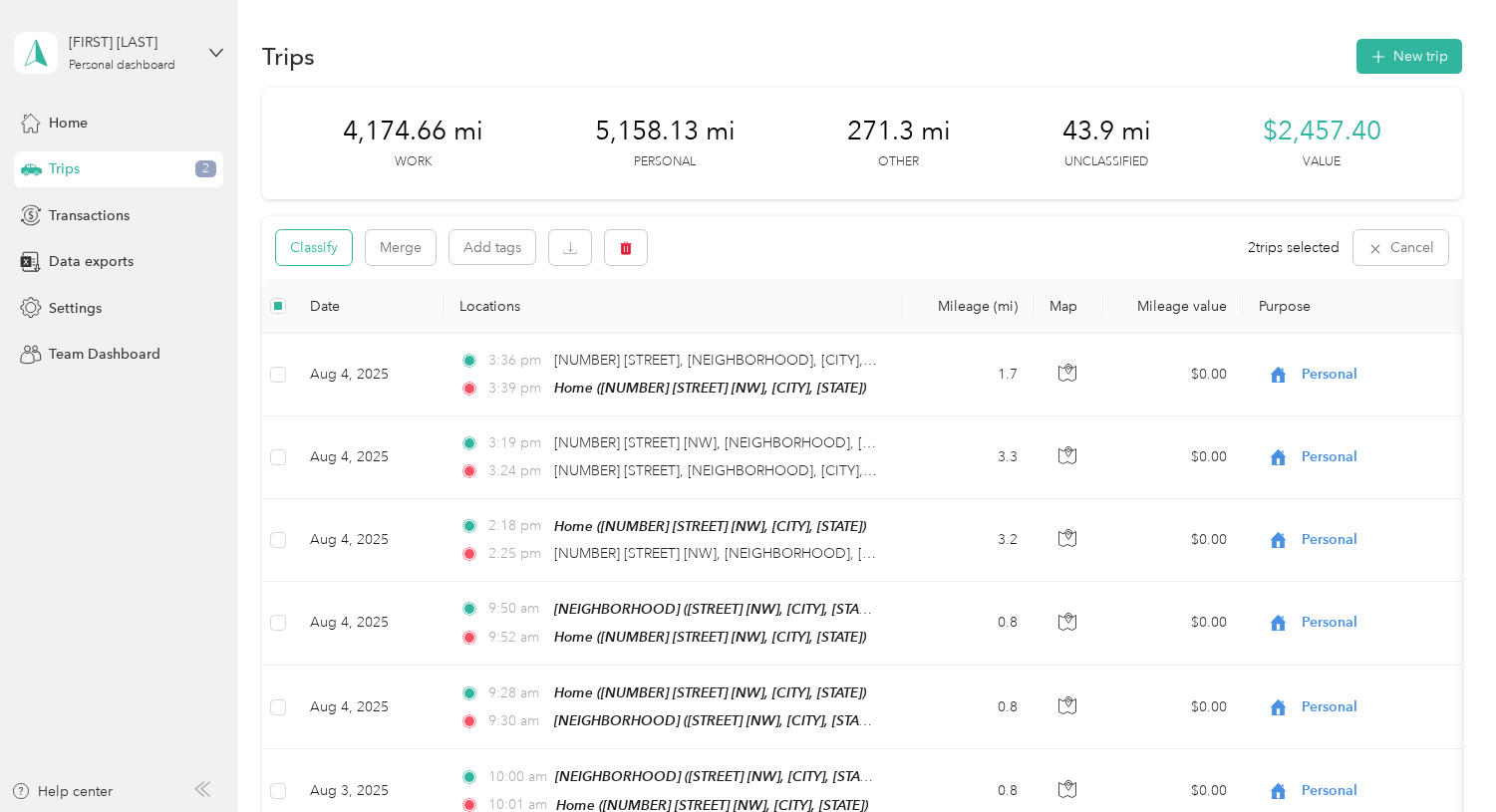 click on "Classify" at bounding box center [314, 247] 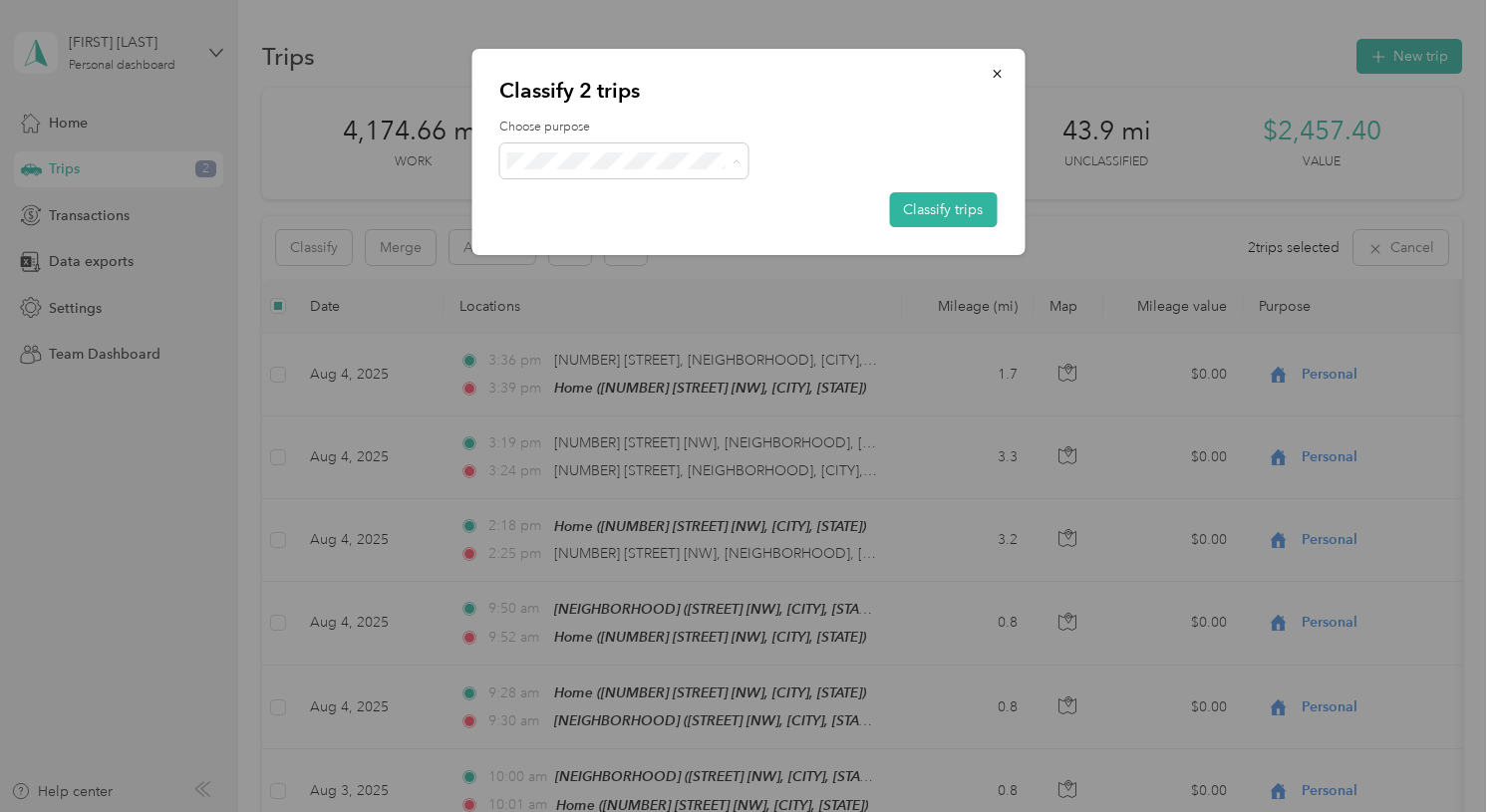 drag, startPoint x: 636, startPoint y: 266, endPoint x: 732, endPoint y: 244, distance: 98.48858 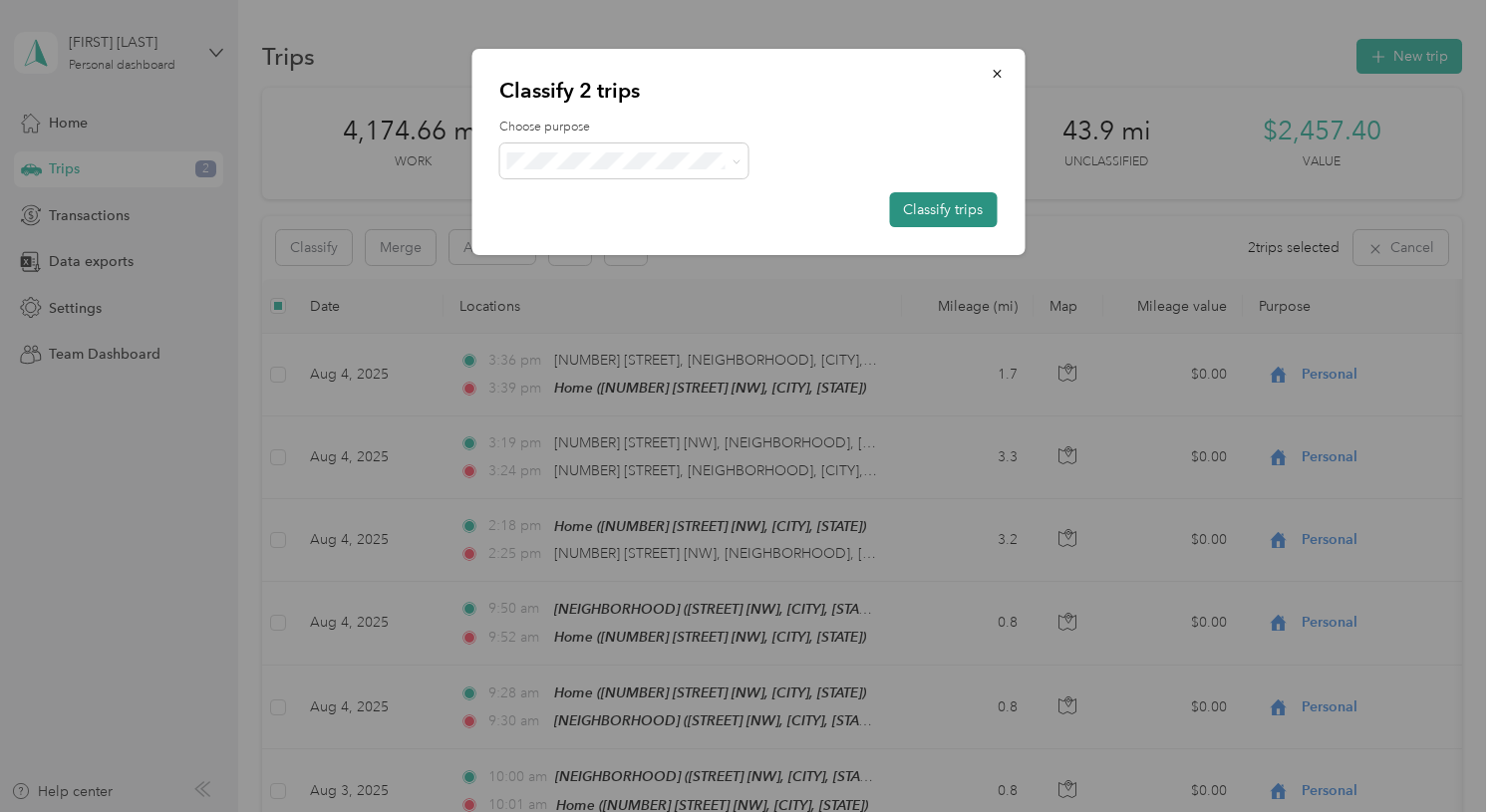 click on "Classify trips" at bounding box center (943, 209) 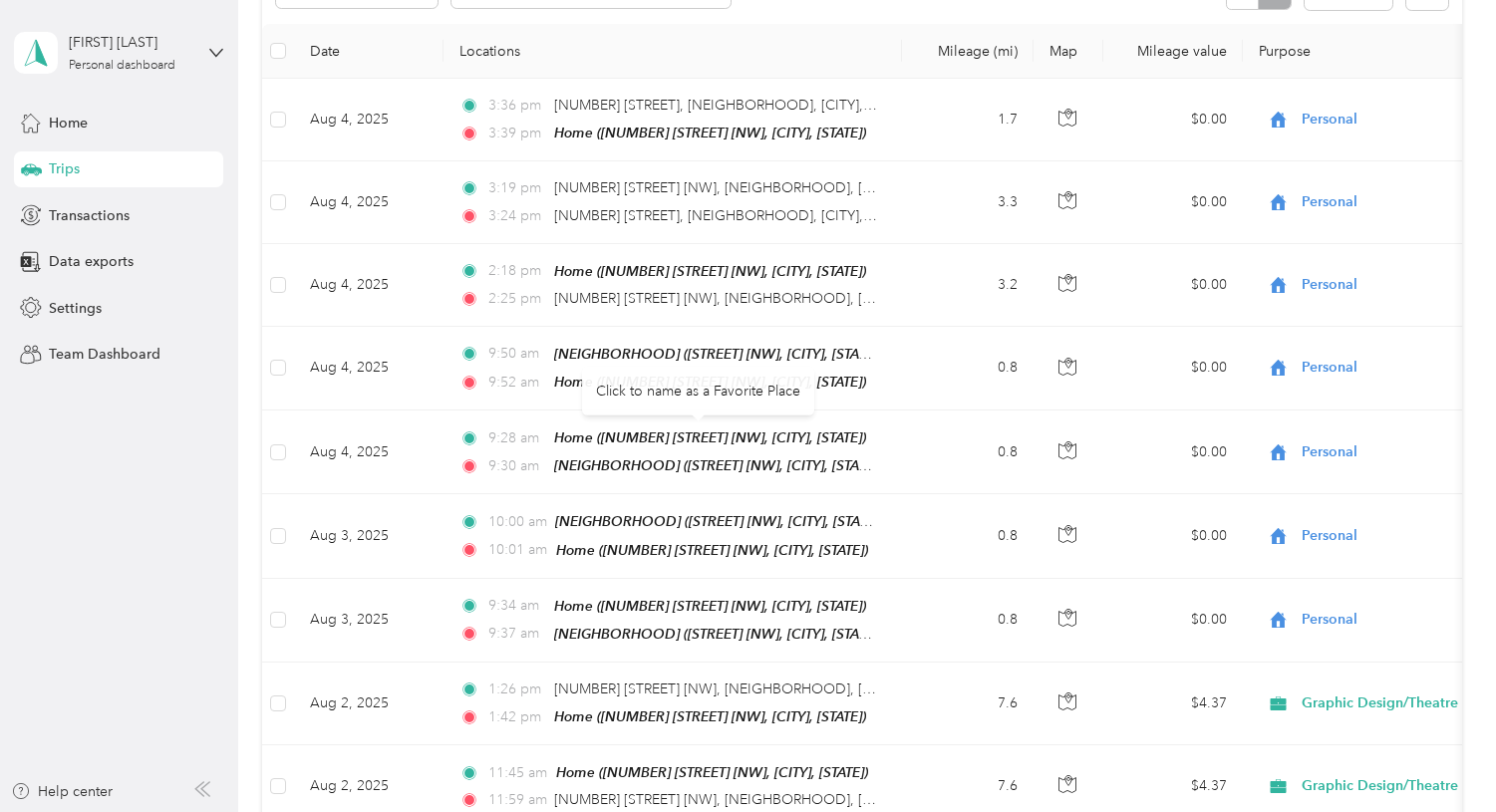 scroll, scrollTop: 0, scrollLeft: 0, axis: both 